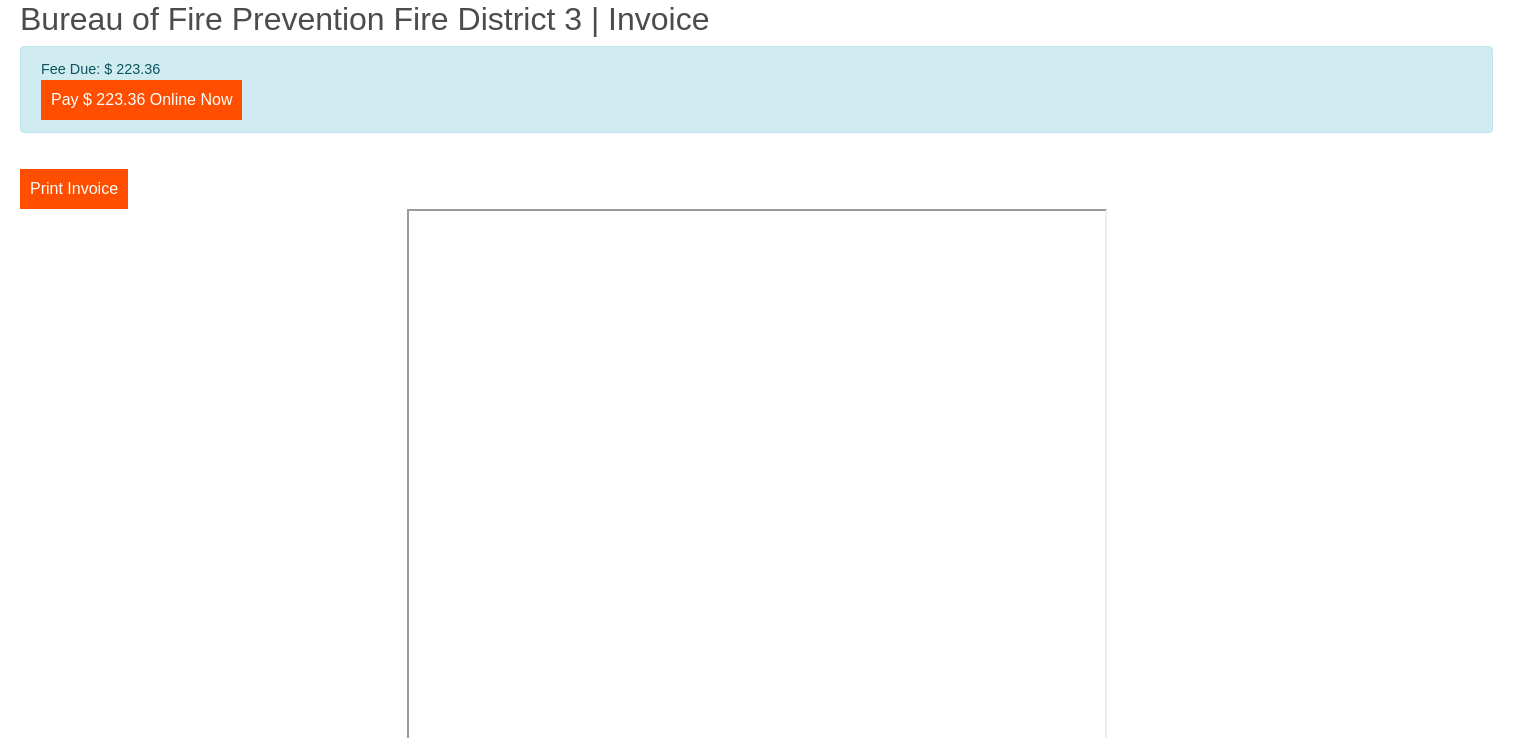 scroll, scrollTop: 0, scrollLeft: 0, axis: both 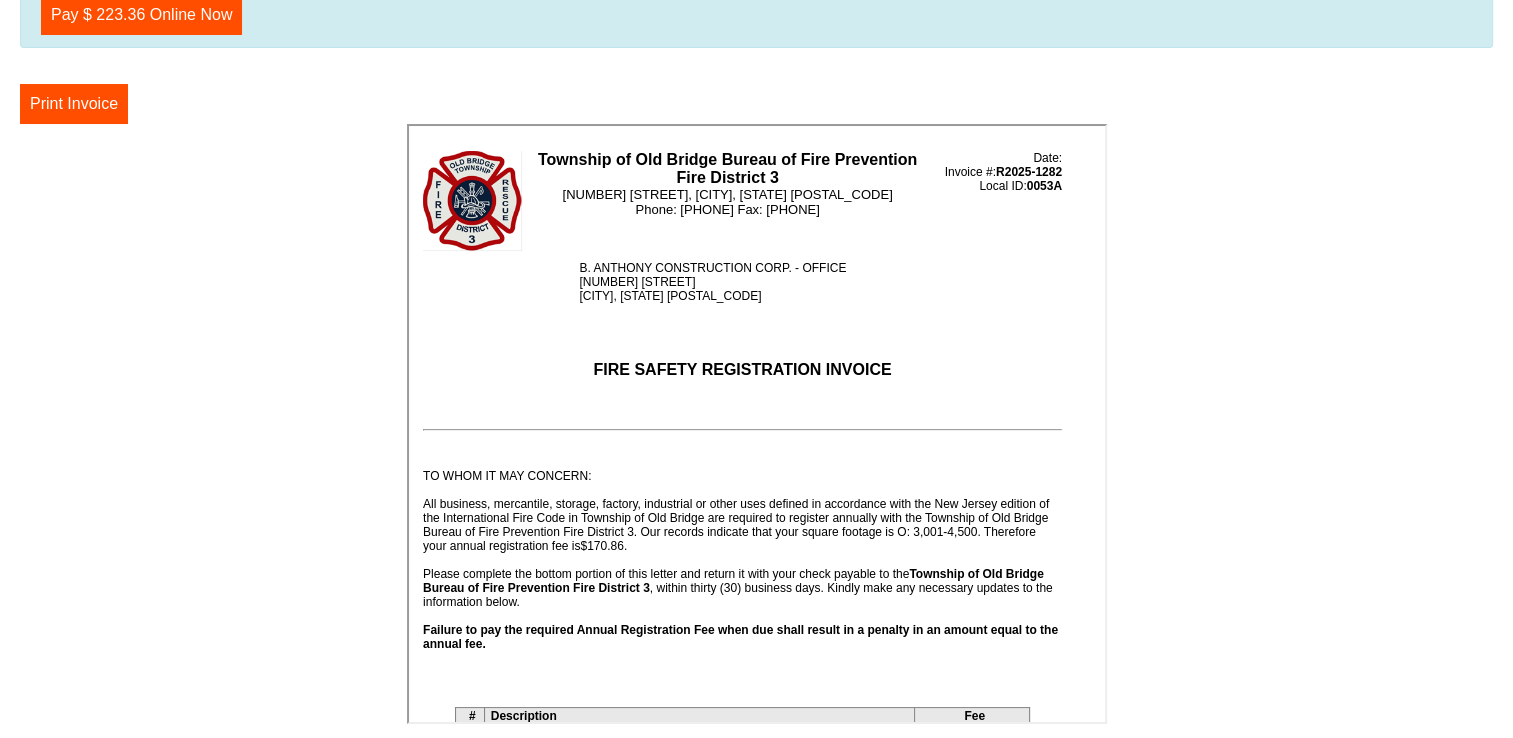 drag, startPoint x: 1096, startPoint y: 190, endPoint x: 1626, endPoint y: 279, distance: 537.4207 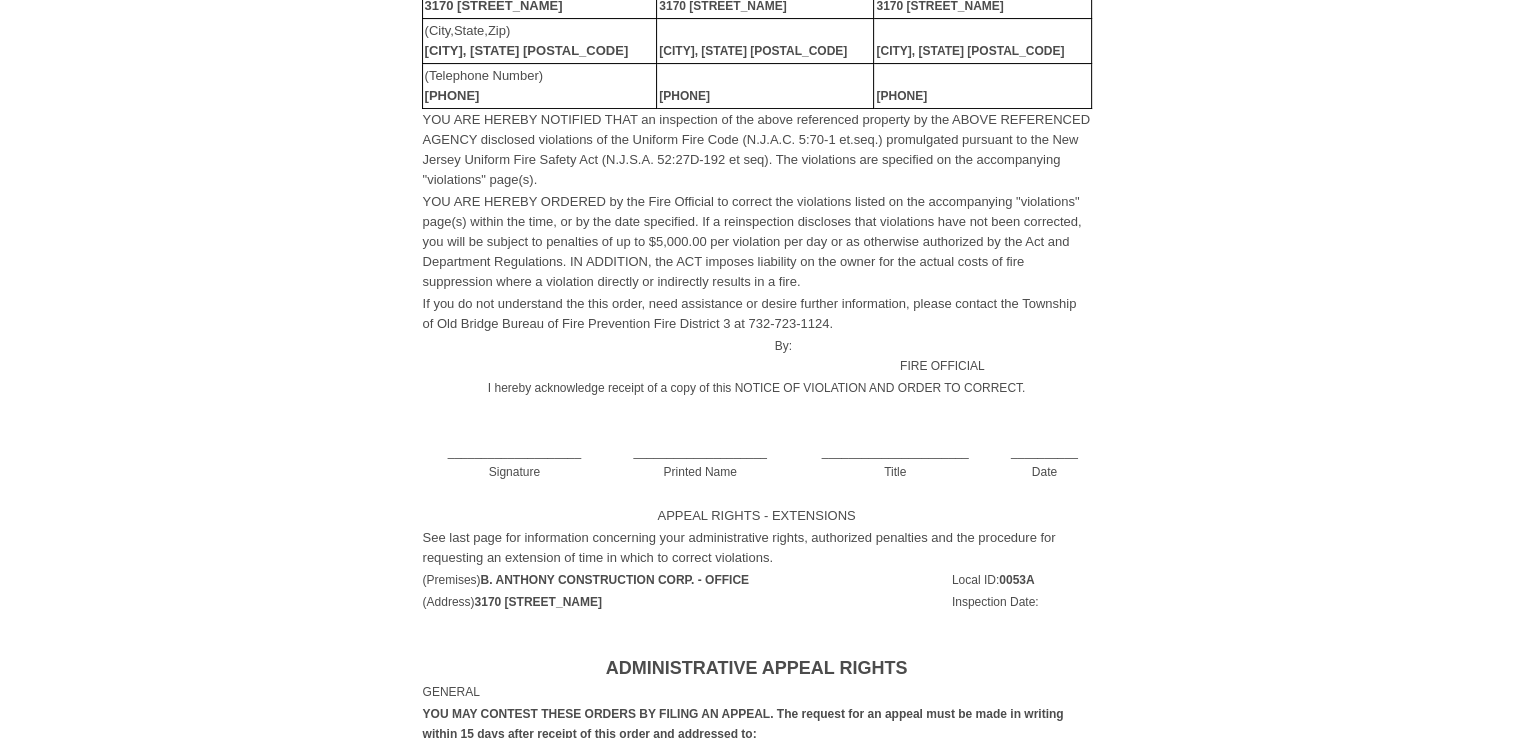 scroll, scrollTop: 0, scrollLeft: 0, axis: both 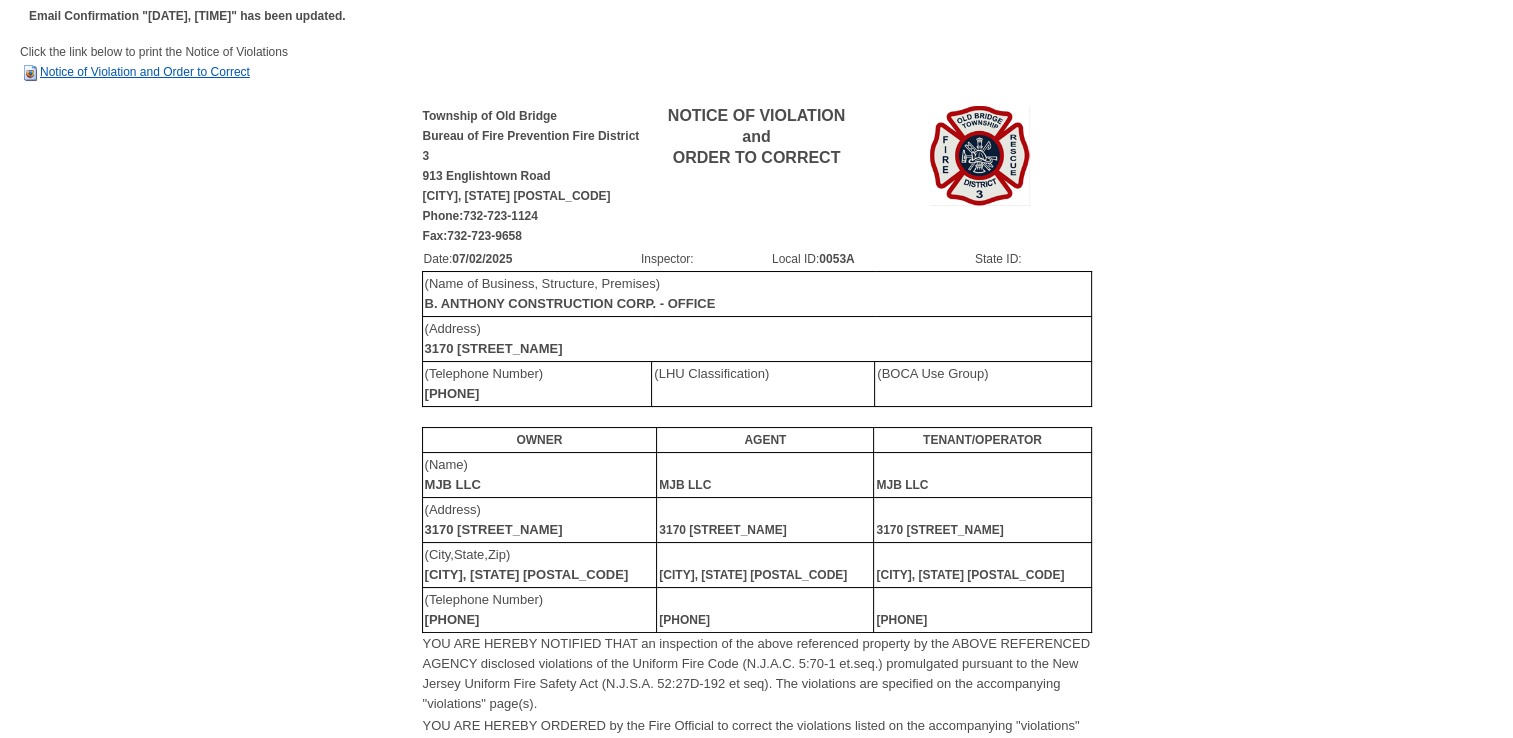 click on "Notice of Violation and Order to Correct" at bounding box center [135, 72] 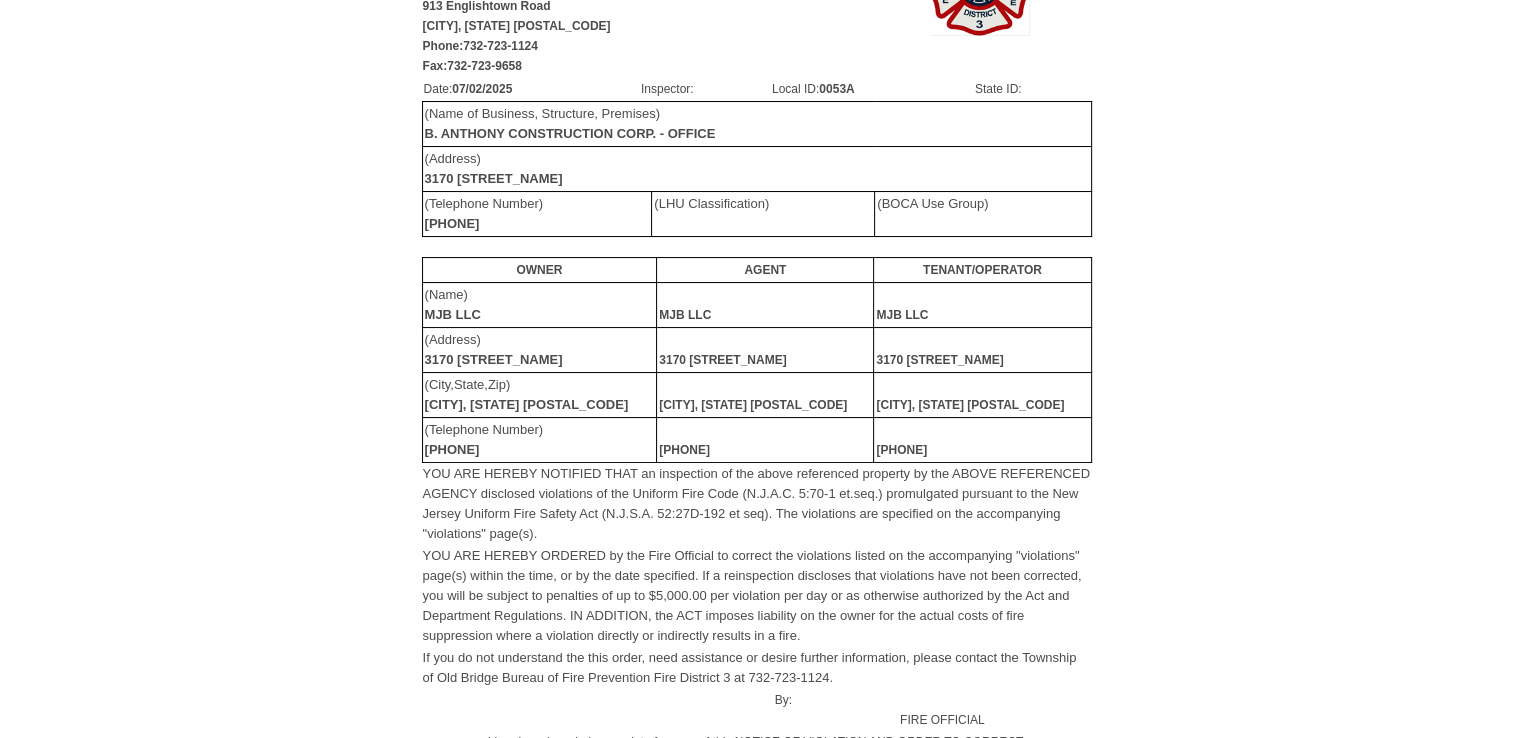 scroll, scrollTop: 0, scrollLeft: 0, axis: both 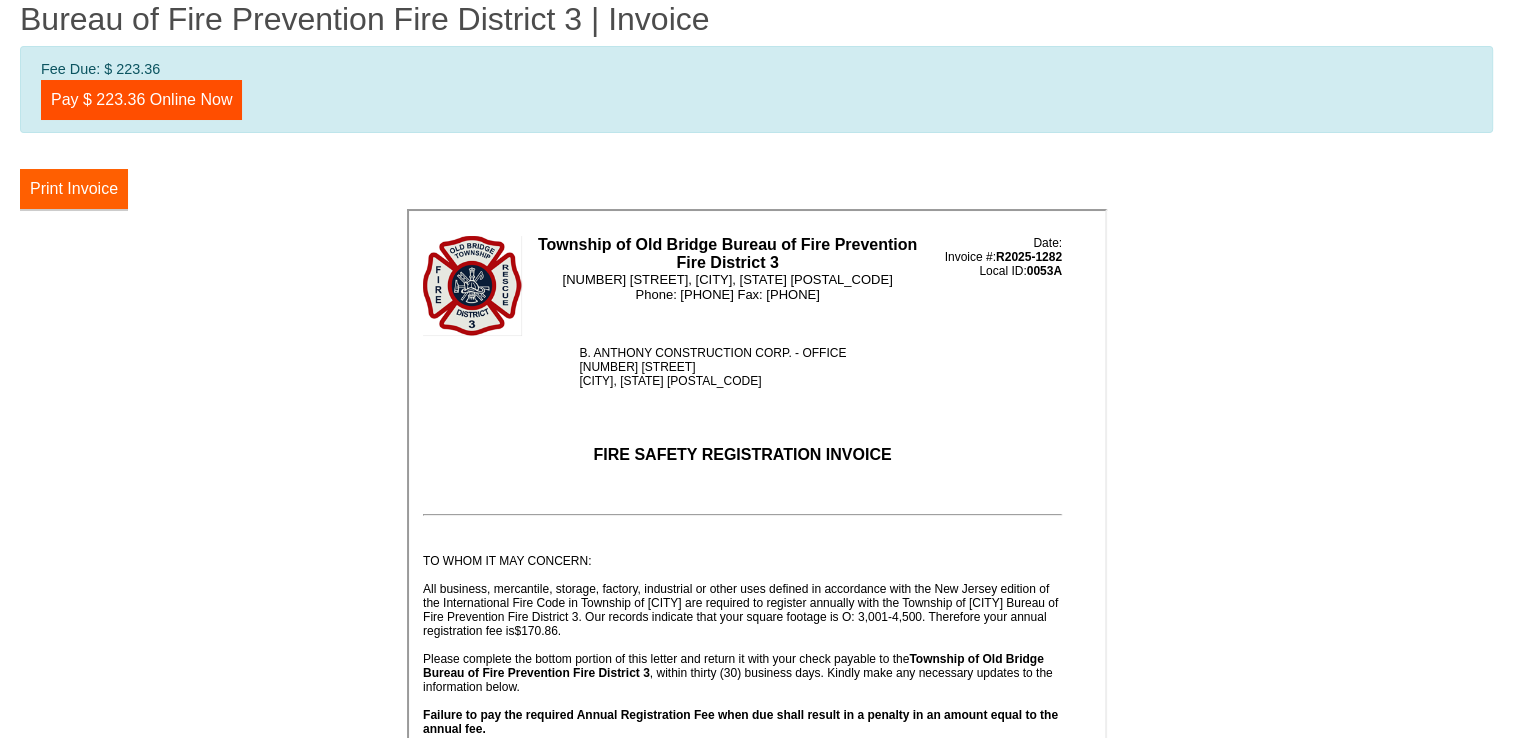 click on "Print Invoice" at bounding box center (74, 189) 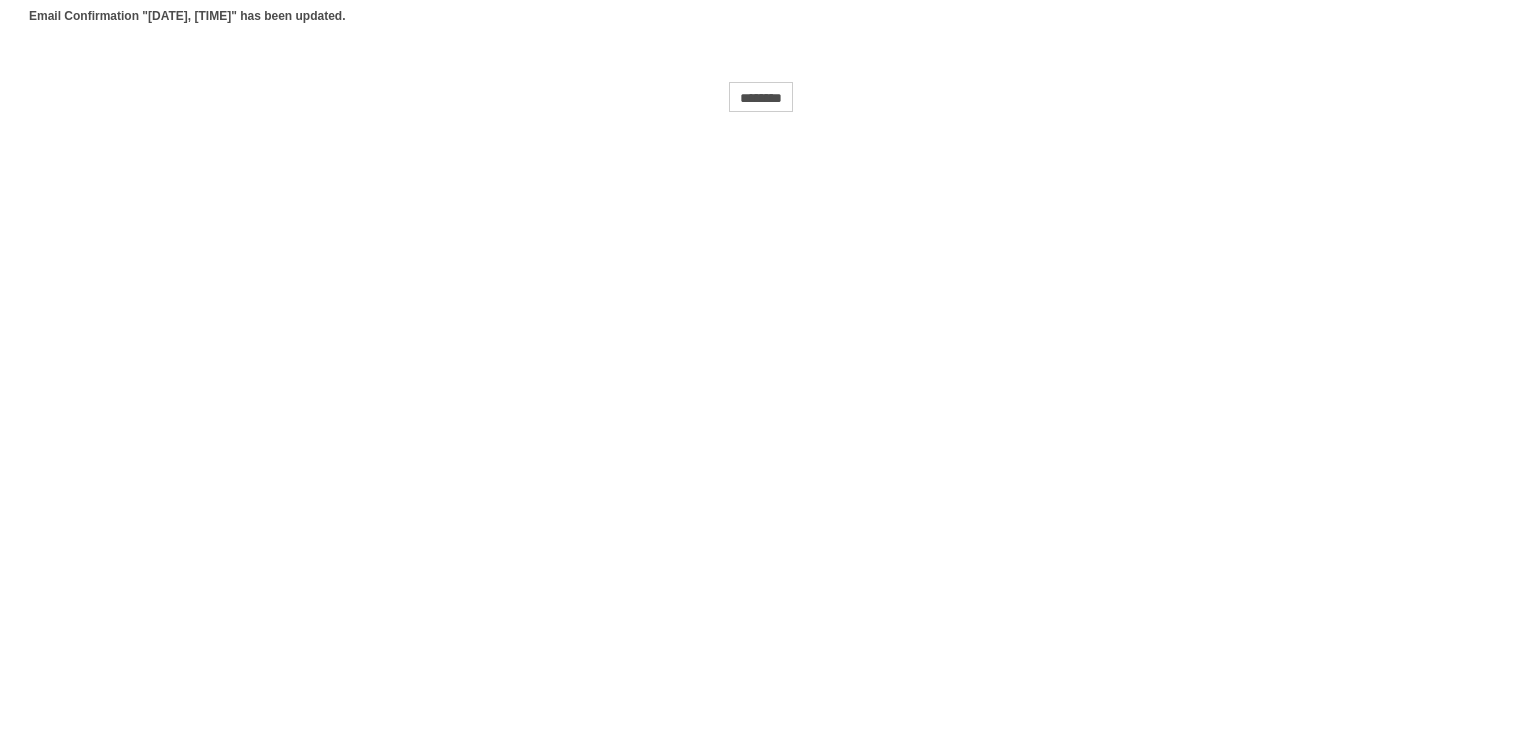 scroll, scrollTop: 0, scrollLeft: 0, axis: both 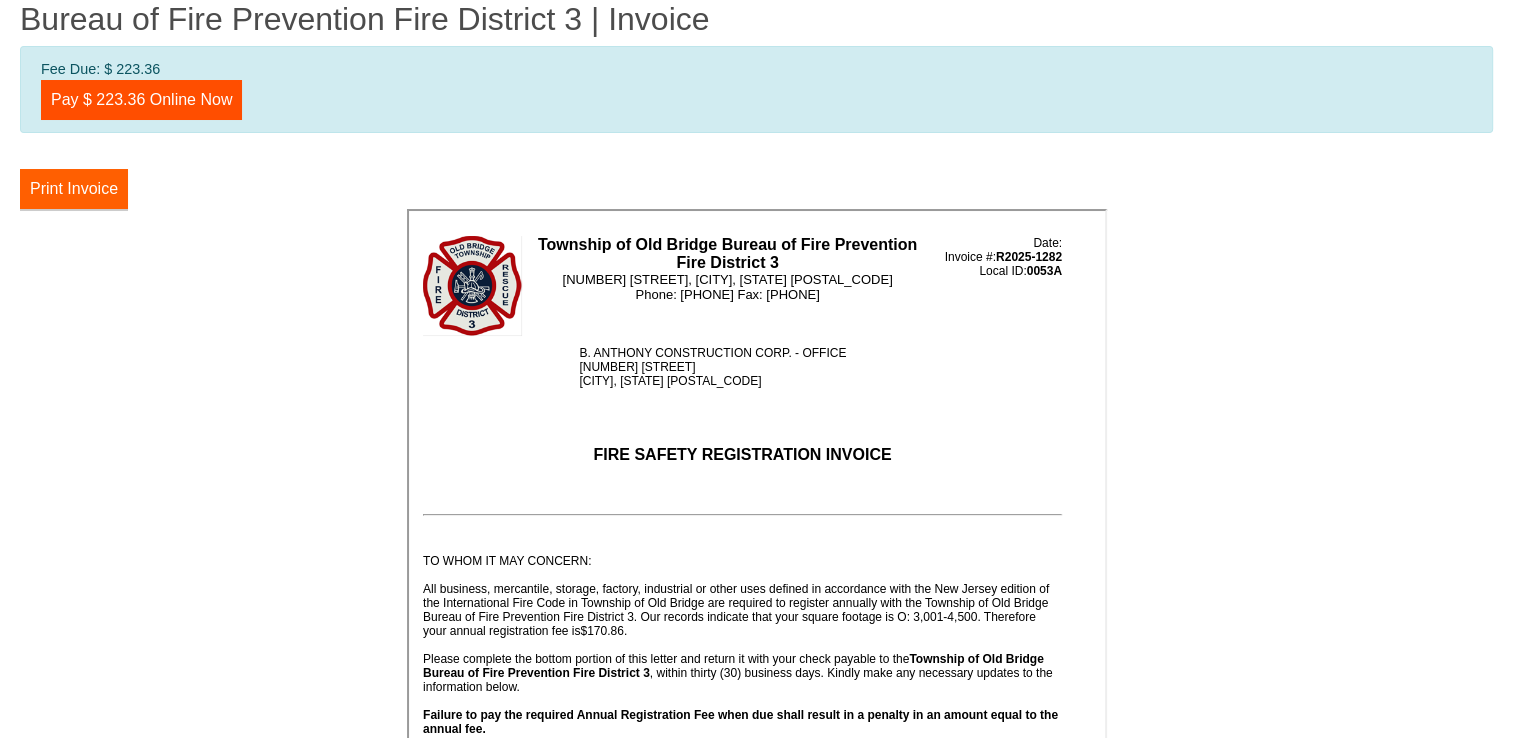 click on "Print Invoice" at bounding box center (74, 189) 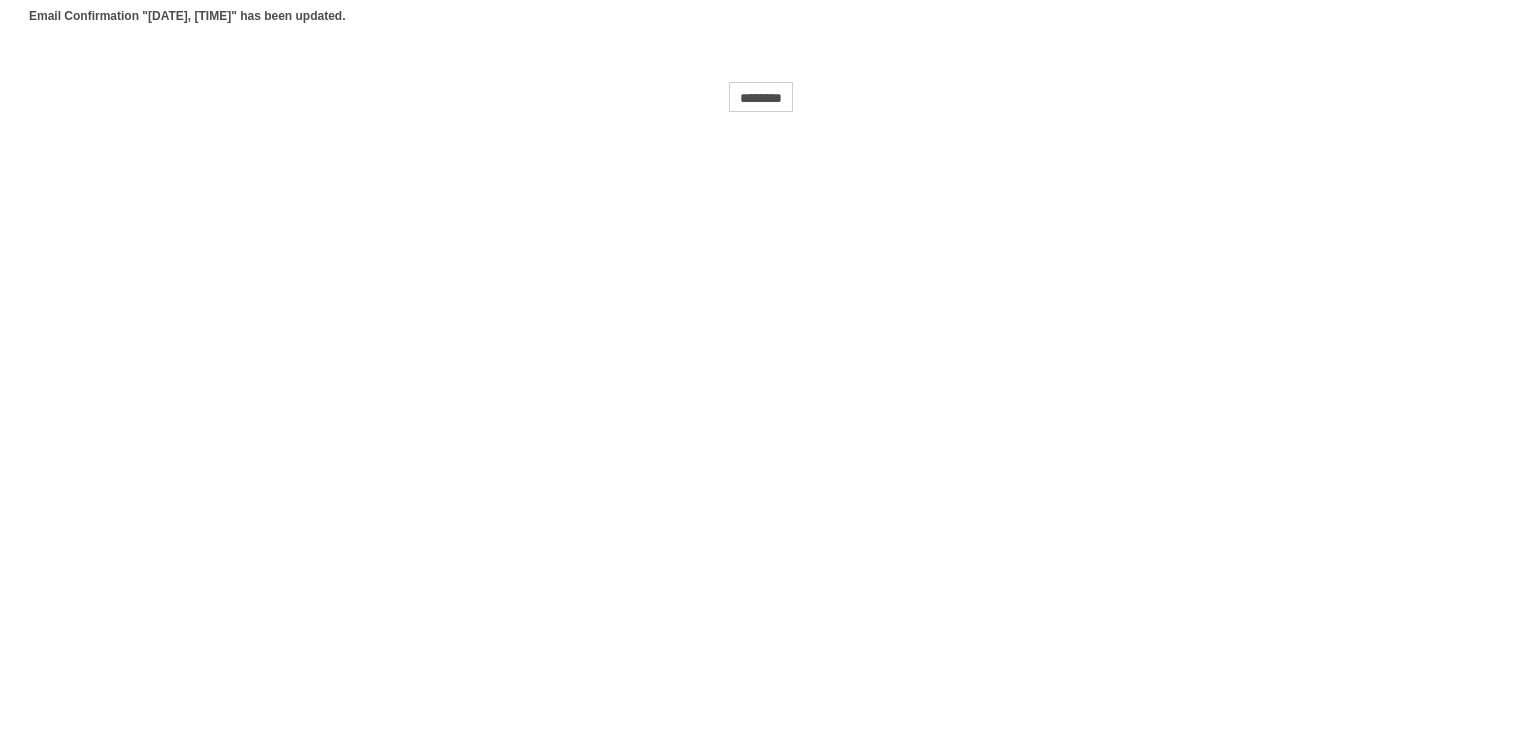 scroll, scrollTop: 0, scrollLeft: 0, axis: both 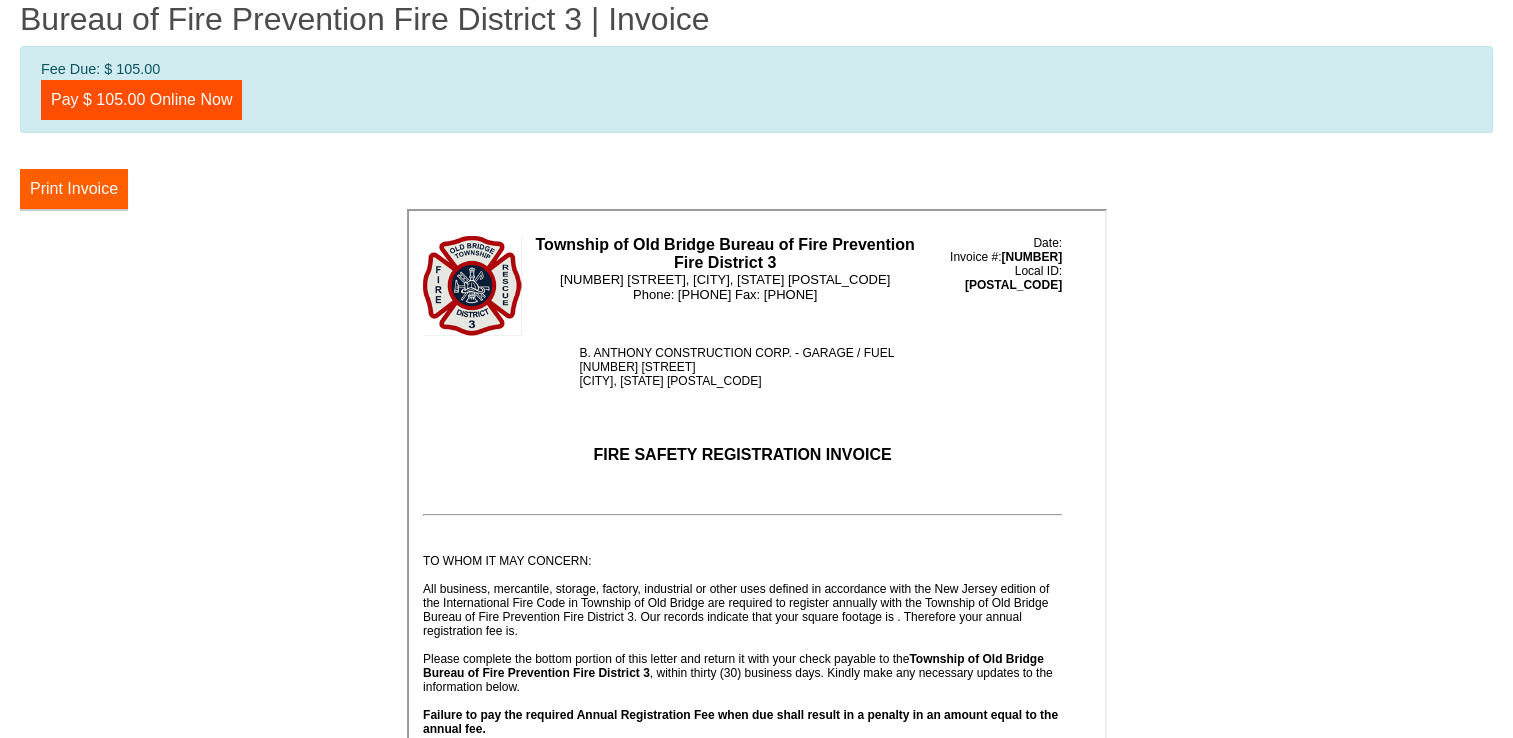 click on "Print Invoice" at bounding box center [74, 189] 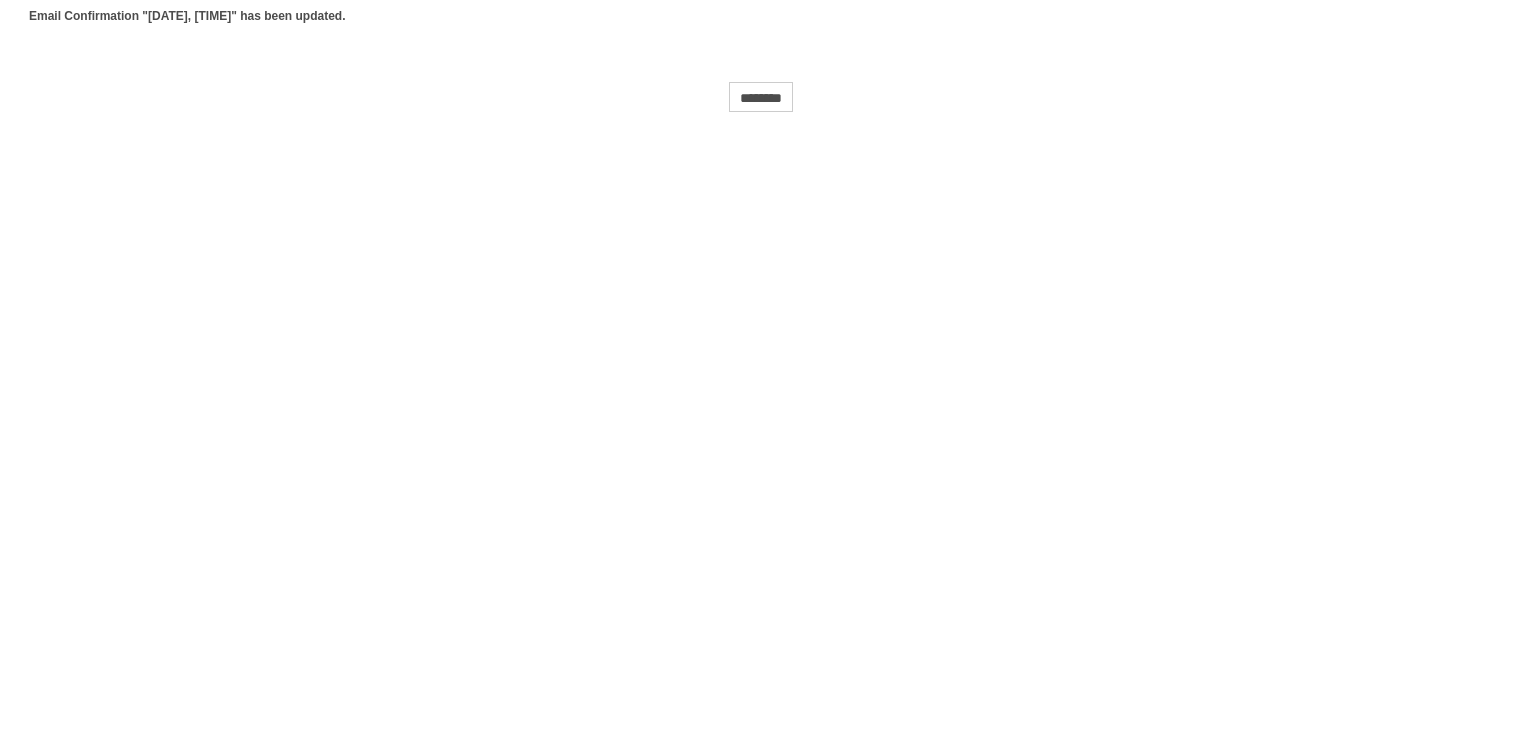 scroll, scrollTop: 0, scrollLeft: 0, axis: both 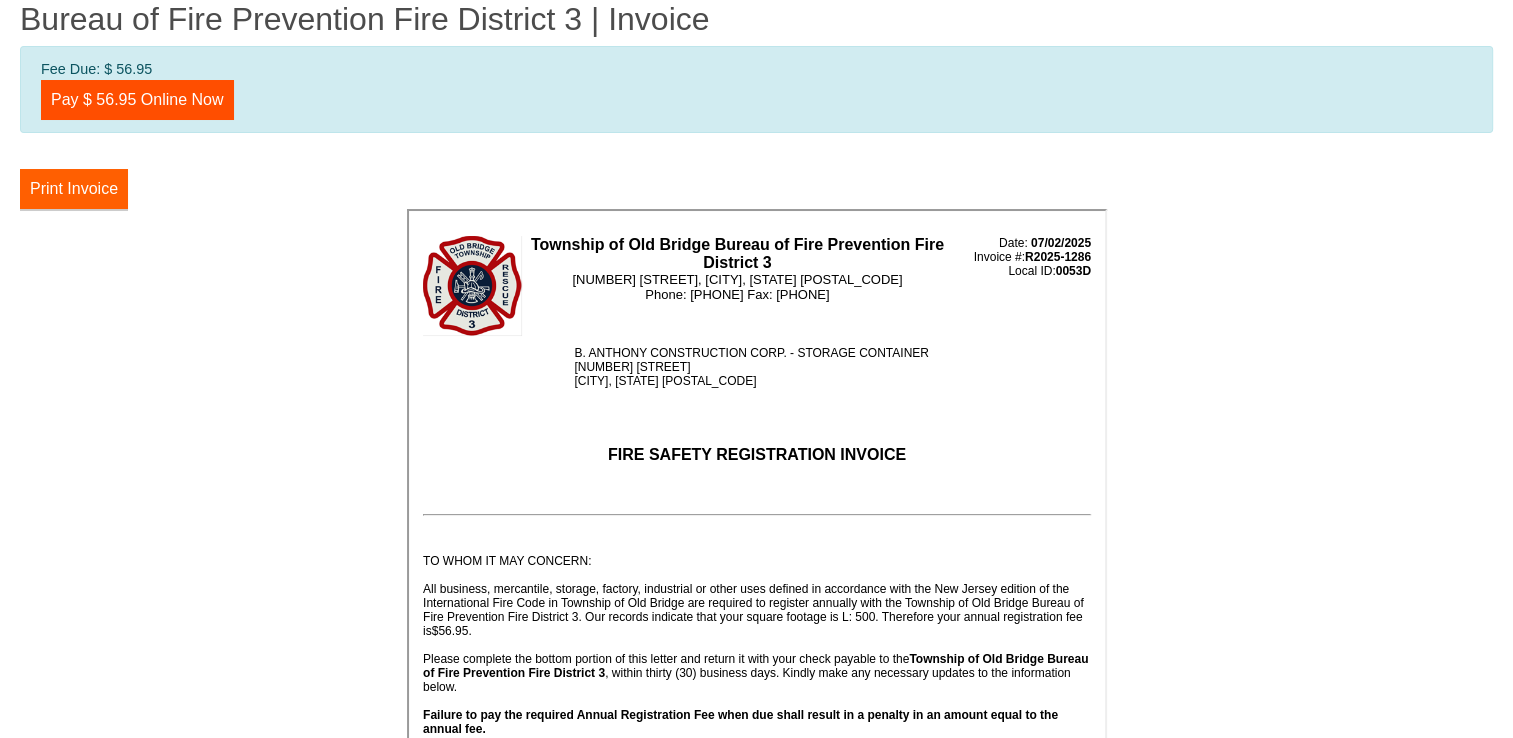 click on "Print Invoice" at bounding box center (74, 189) 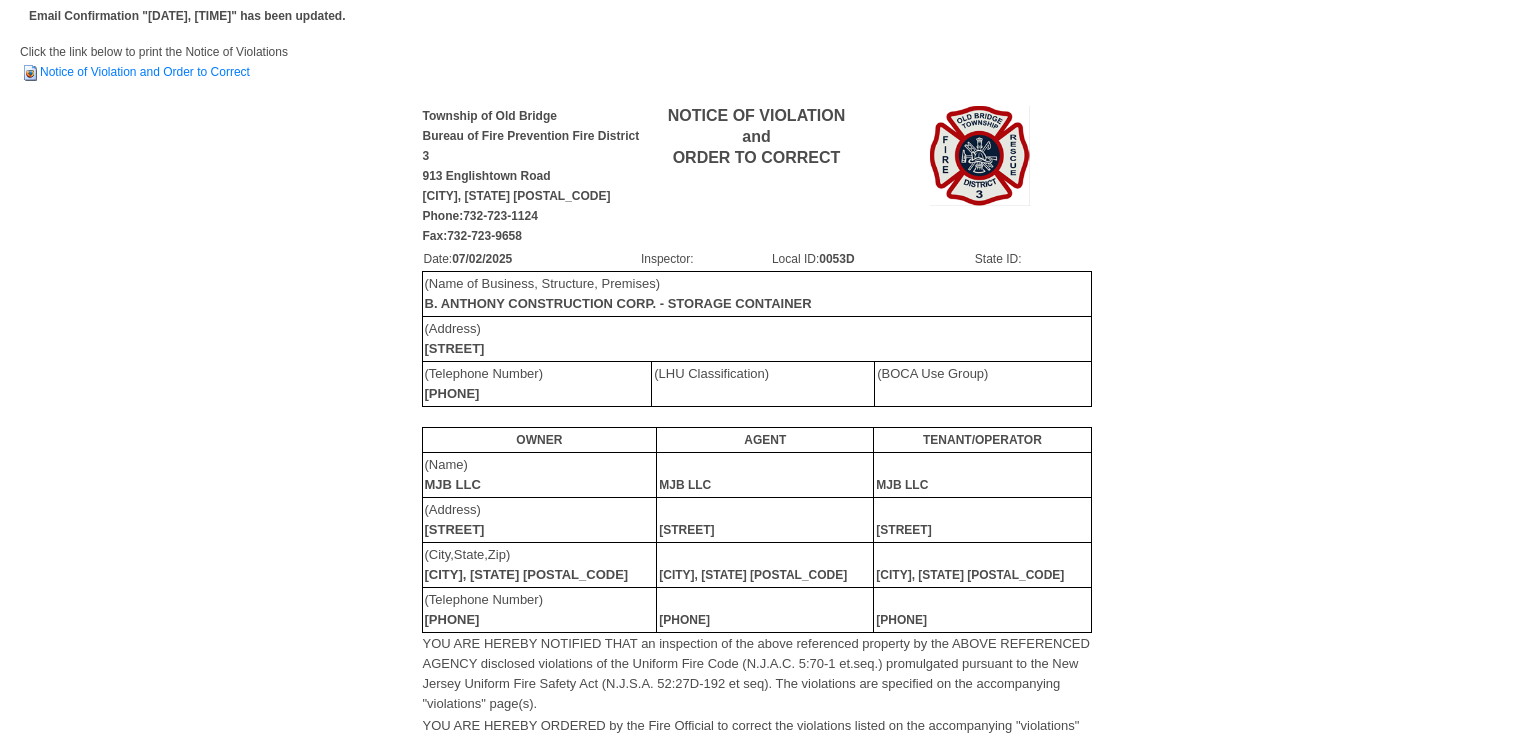 scroll, scrollTop: 0, scrollLeft: 0, axis: both 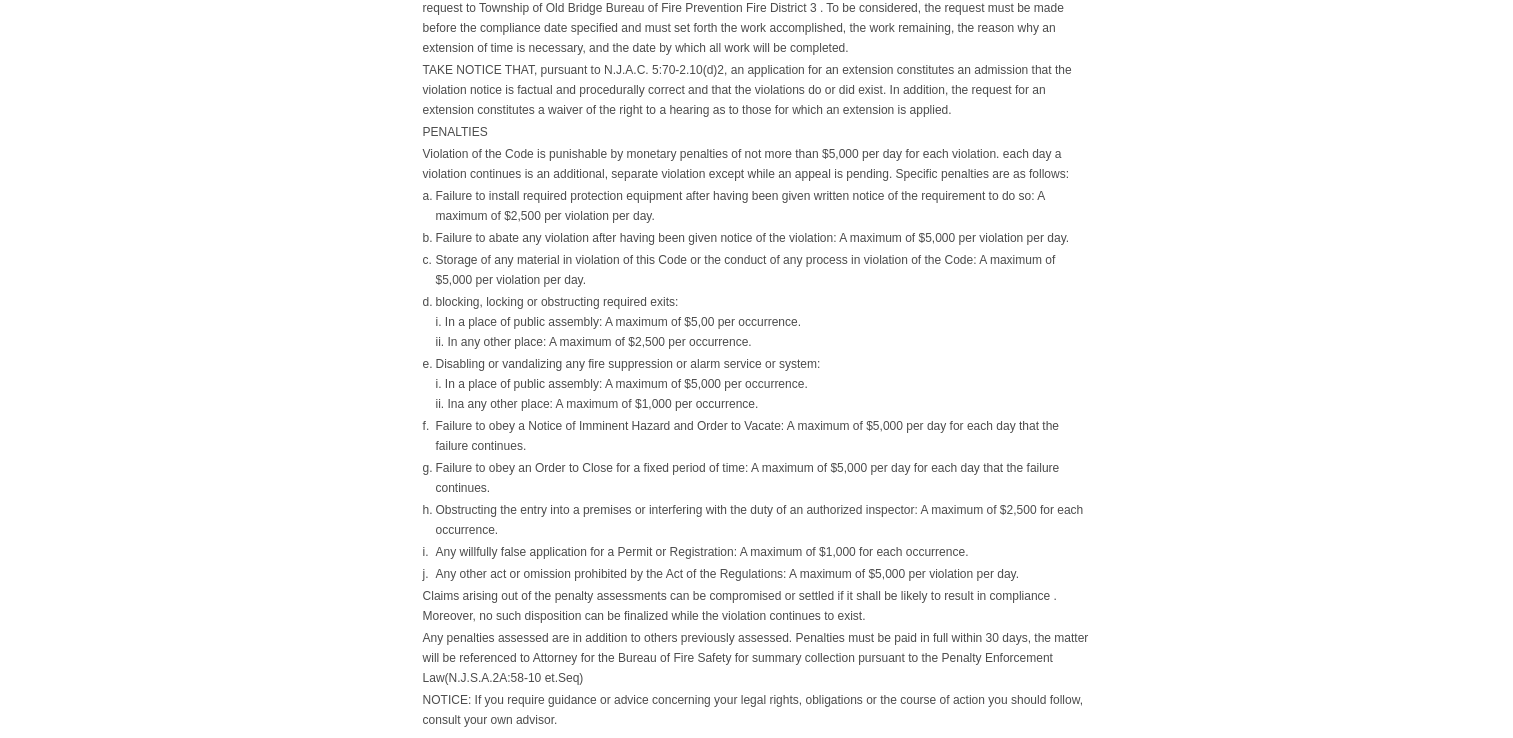 click on "Township of Old Bridge
Bureau of Fire Prevention Fire District 3
913 Englishtown Road
Old Bridge, NJ 08857
Phone:732-723-1124
Fax:732-723-9658
NOTICE OF VIOLATION and ORDER TO CORRECT
Date:  07/02/2025
Inspector:
Local ID:  0053A
State ID:
(Name of Business, Structure, Premises) B. ANTHONY CONSTRUCTION CORP. - OFFICE
(Address) 3170 BORDENTOWN AVENUE
(Telephone Number) 732-721-0600
(LHU Classification)
(BOCA Use Group)
OWNER
AGENT
TENANT/OPERATOR
(Name) MJB LLC
MJB LLC
MJB LLC
(Address) 3170 BORDENTOWN AVENUE
3170 BORDENTOWN AVENUE
3170 BORDENTOWN AVENUE" at bounding box center (756, -345) 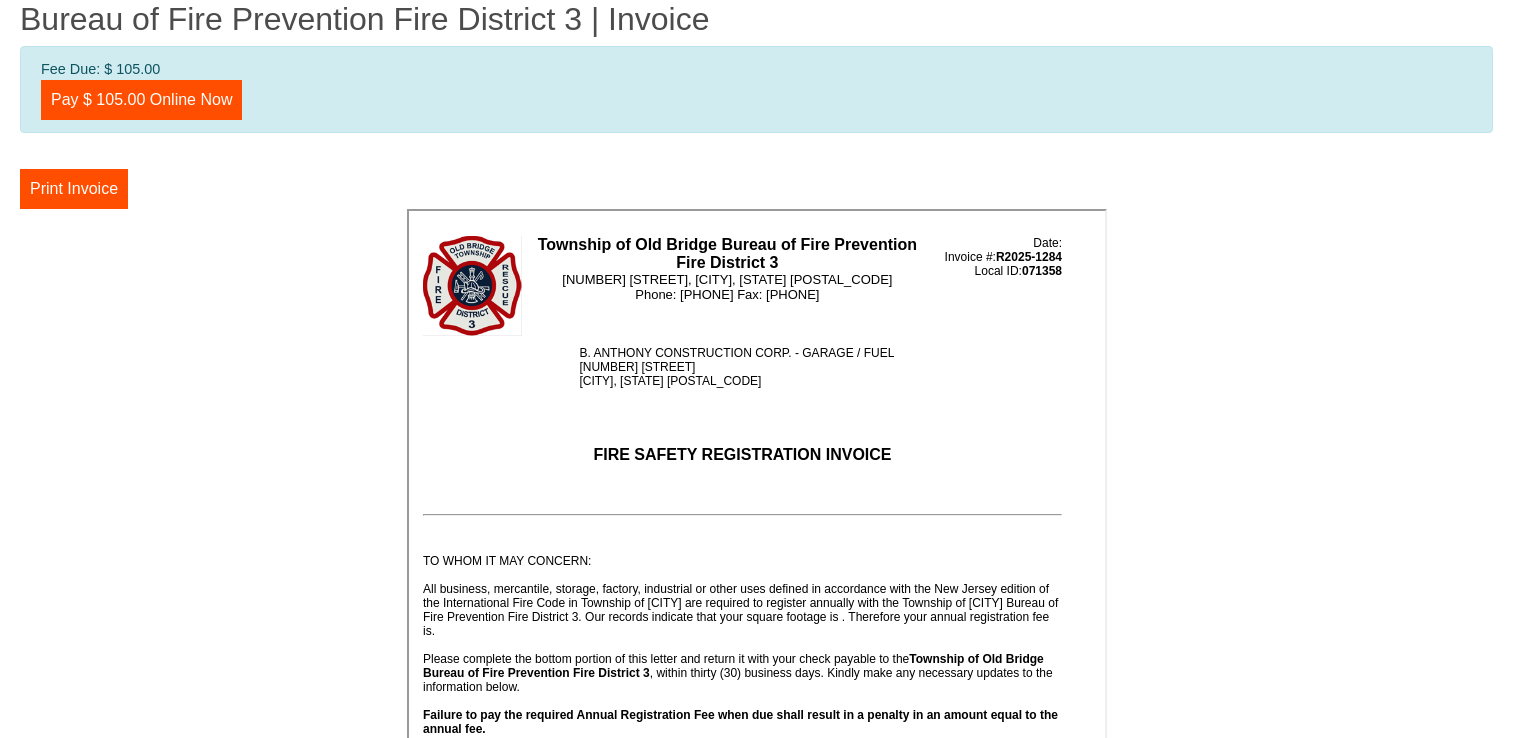 scroll, scrollTop: 0, scrollLeft: 0, axis: both 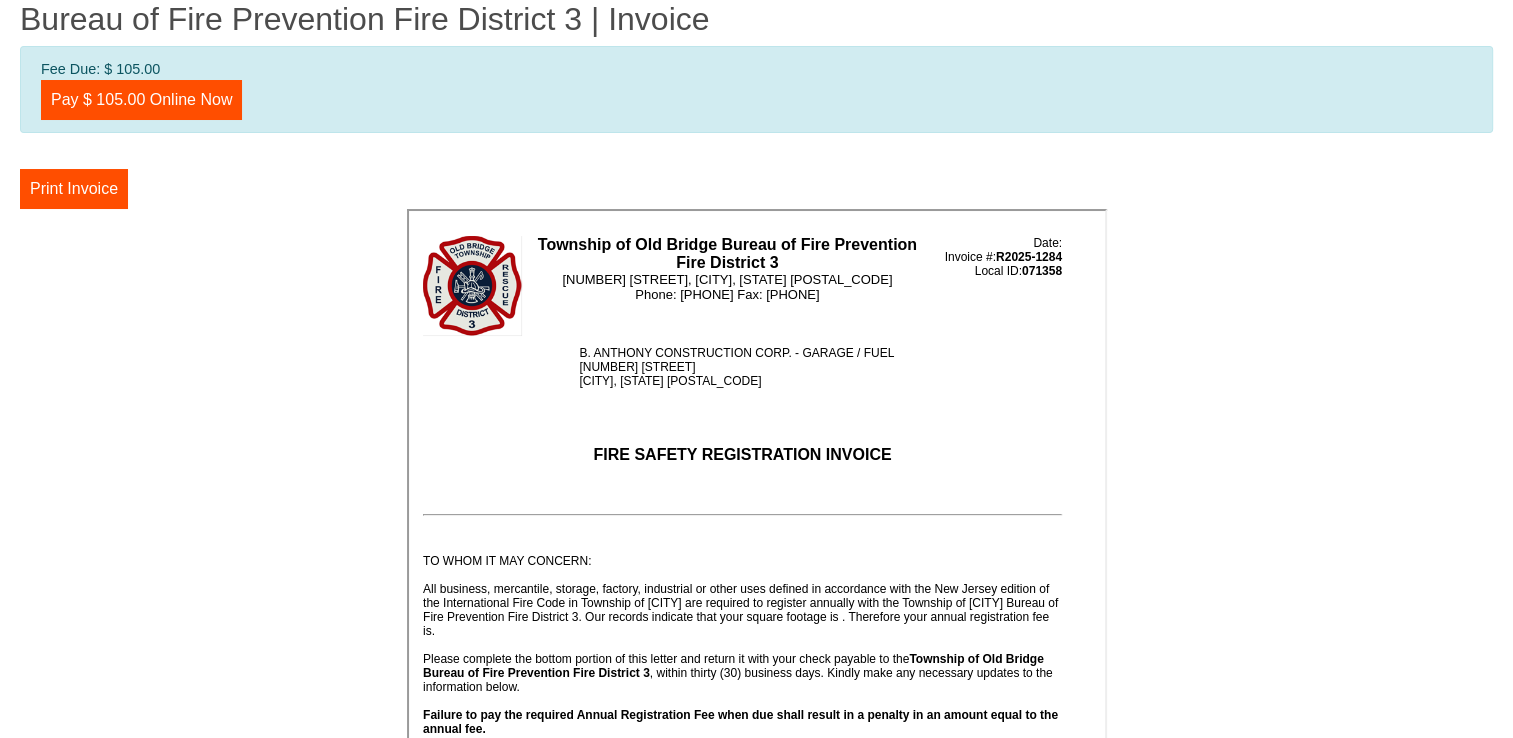 click at bounding box center [756, 512] 